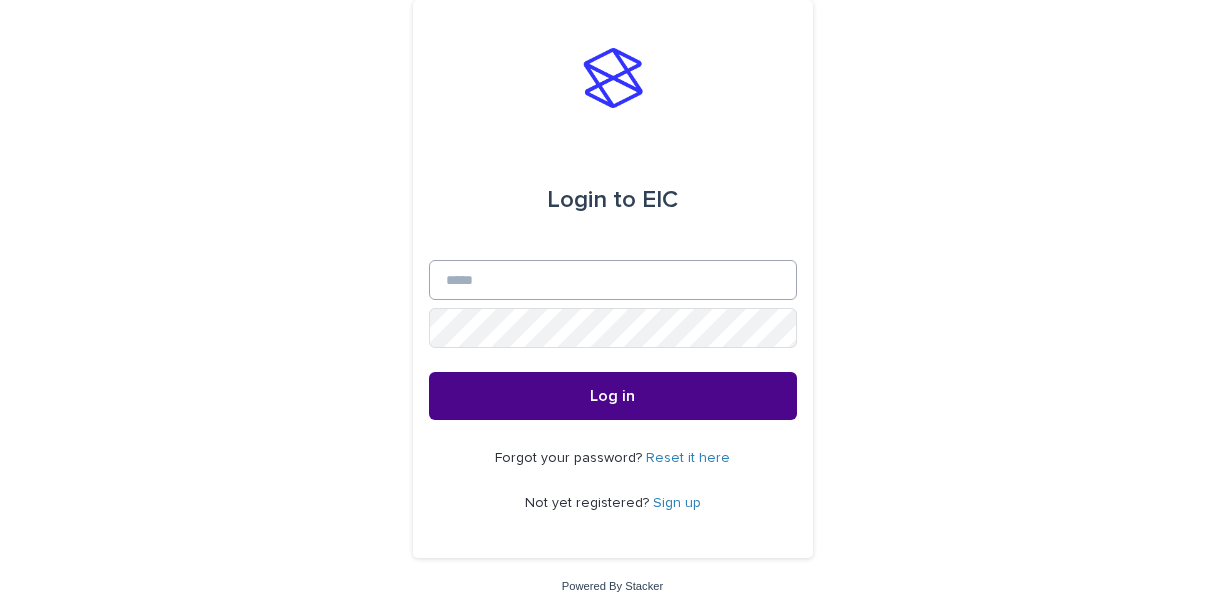 scroll, scrollTop: 0, scrollLeft: 0, axis: both 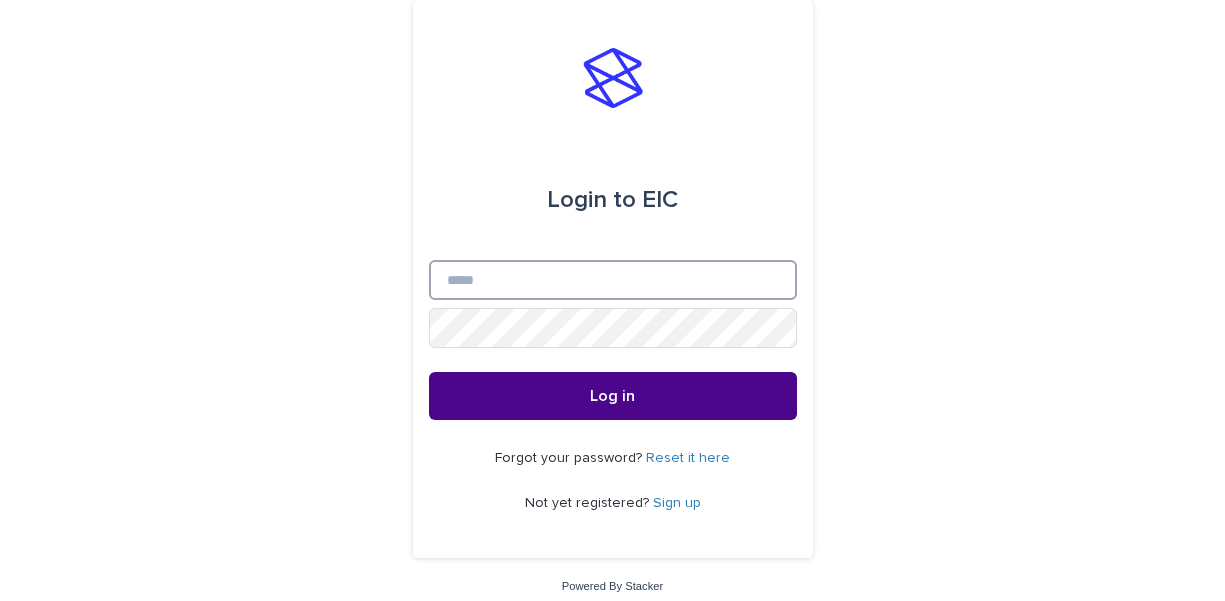 click on "Email" at bounding box center (613, 280) 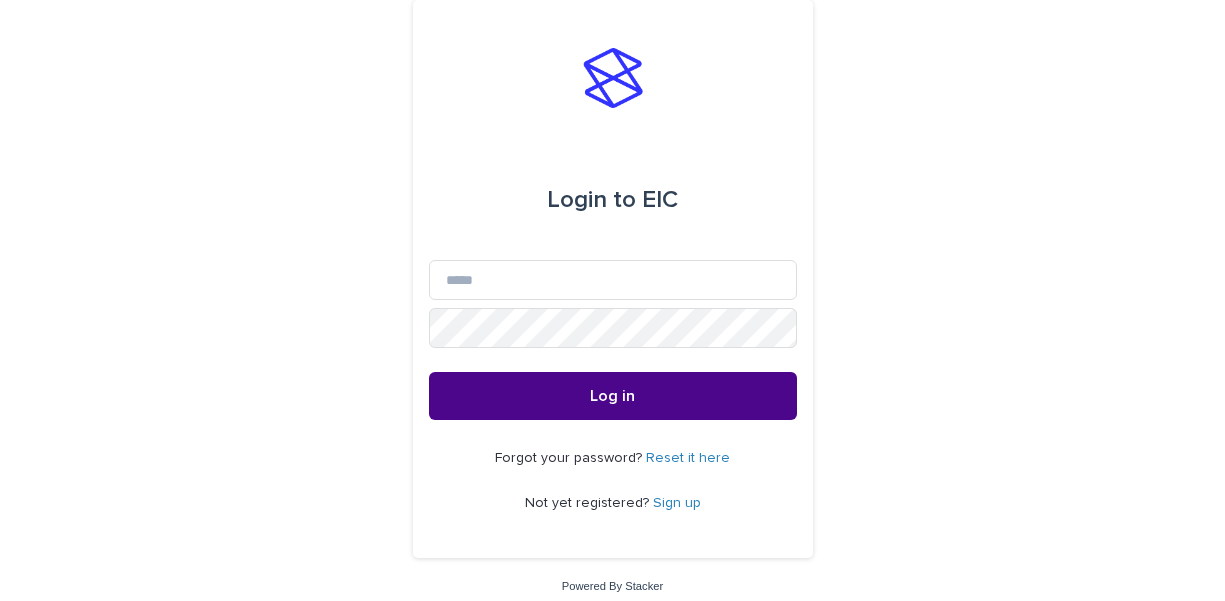 click on "Reset it here" at bounding box center [688, 458] 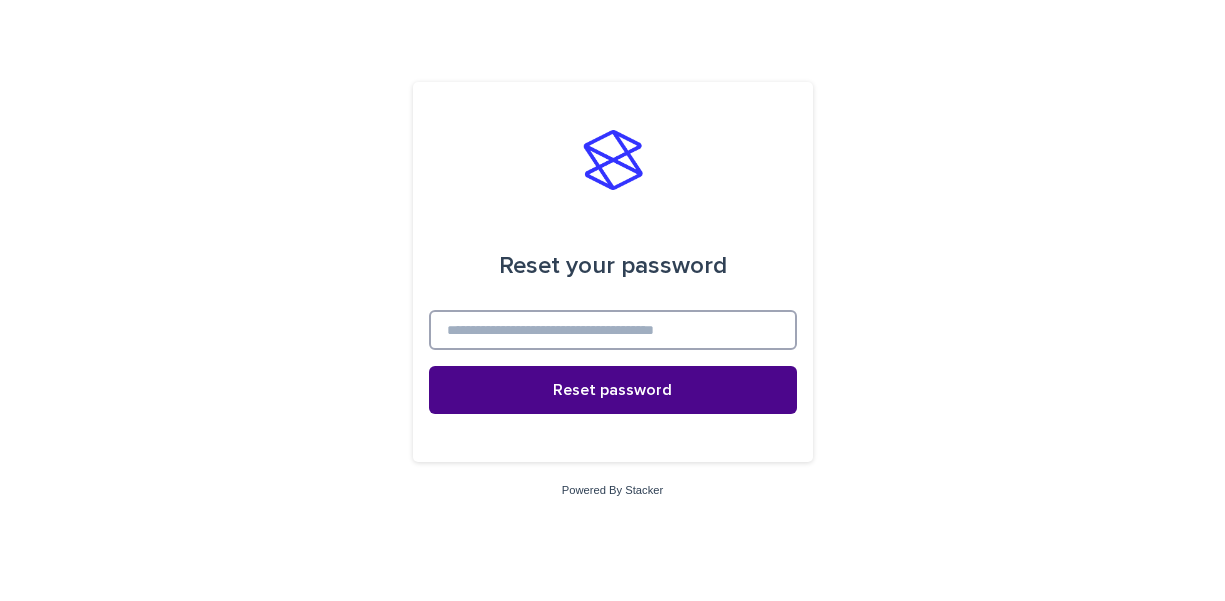 click at bounding box center [613, 330] 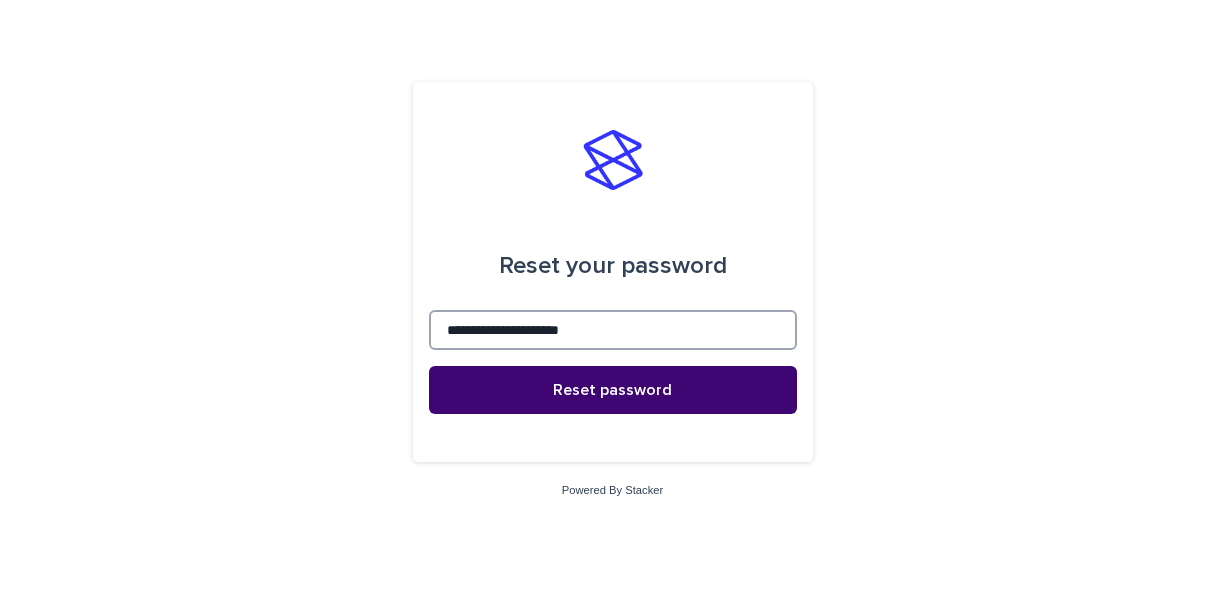 type on "**********" 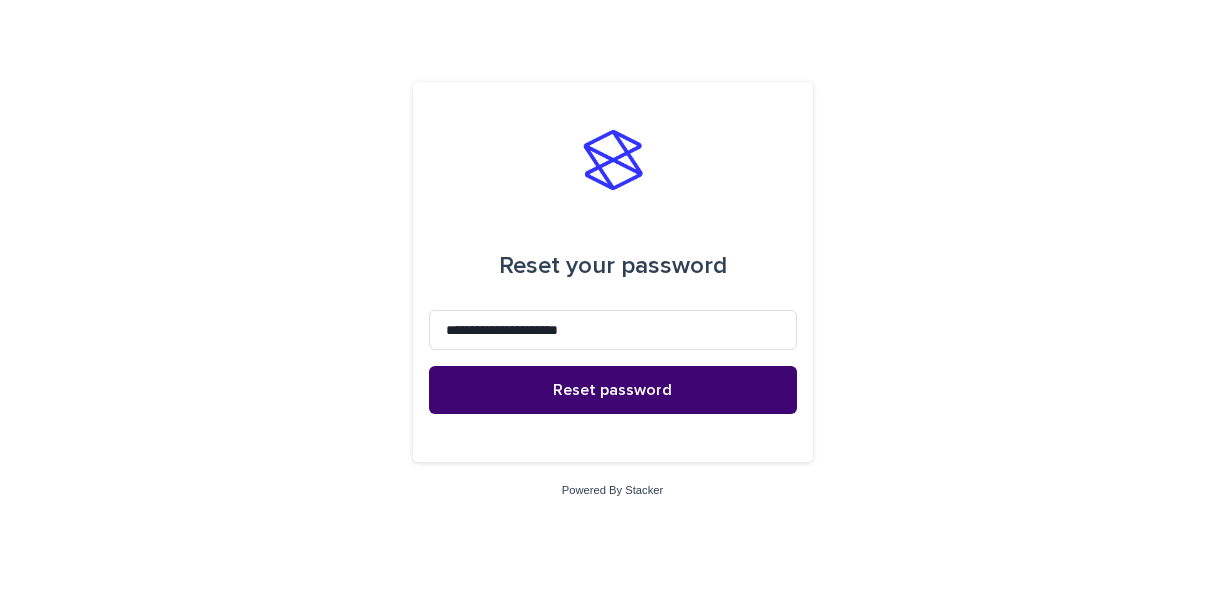 click on "Reset password" at bounding box center [613, 390] 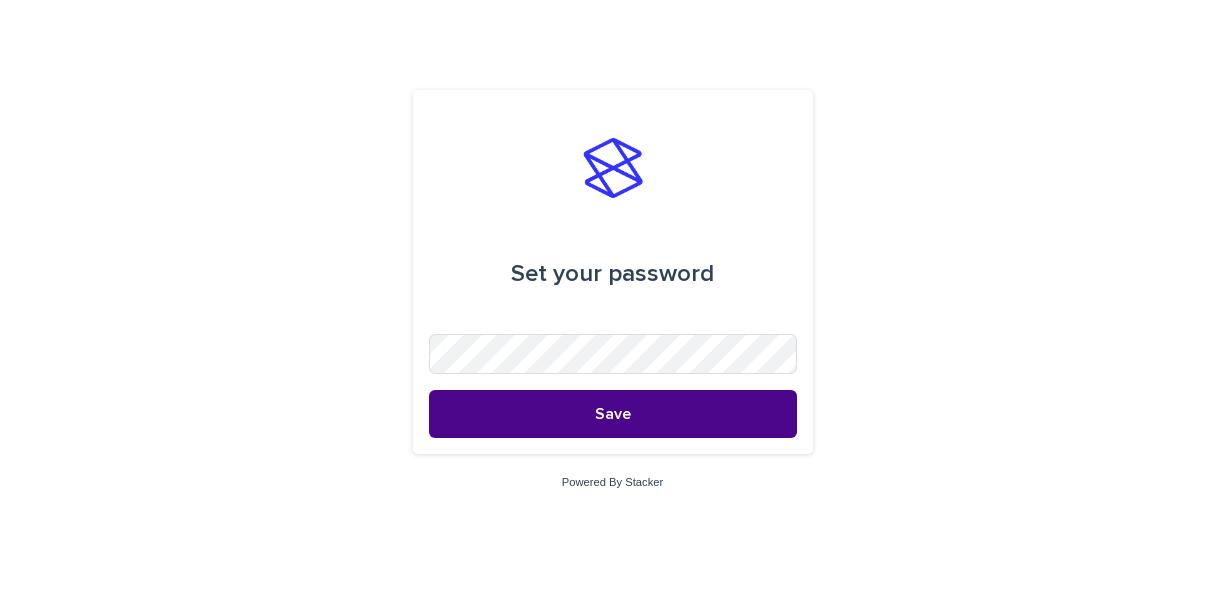 scroll, scrollTop: 0, scrollLeft: 0, axis: both 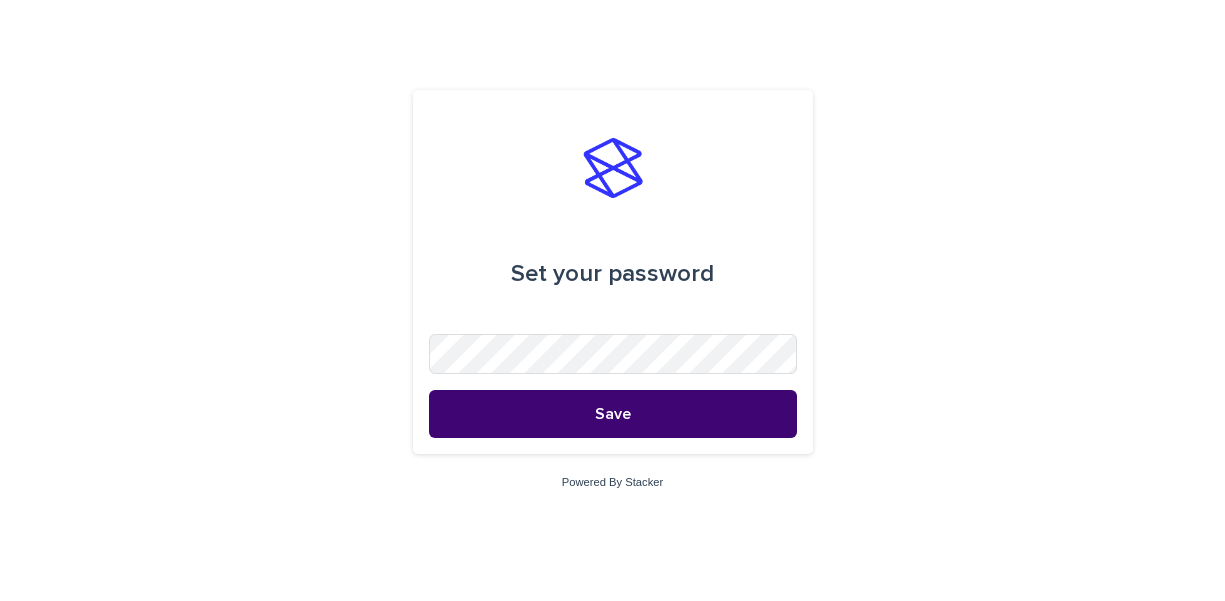 click on "Save" at bounding box center [613, 414] 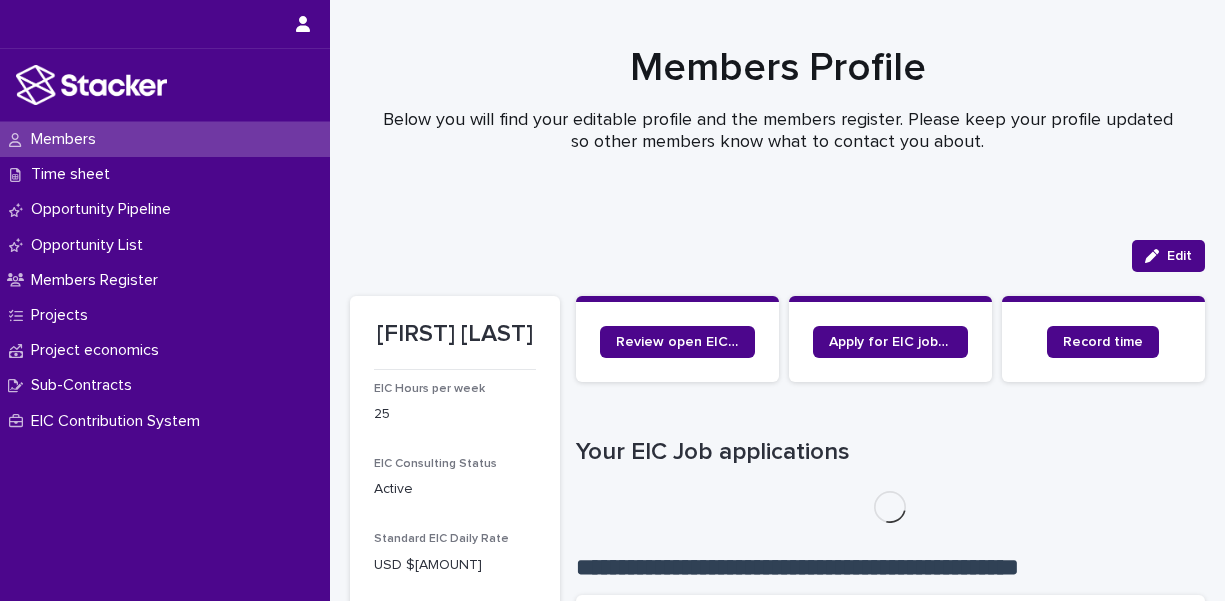 scroll, scrollTop: 0, scrollLeft: 0, axis: both 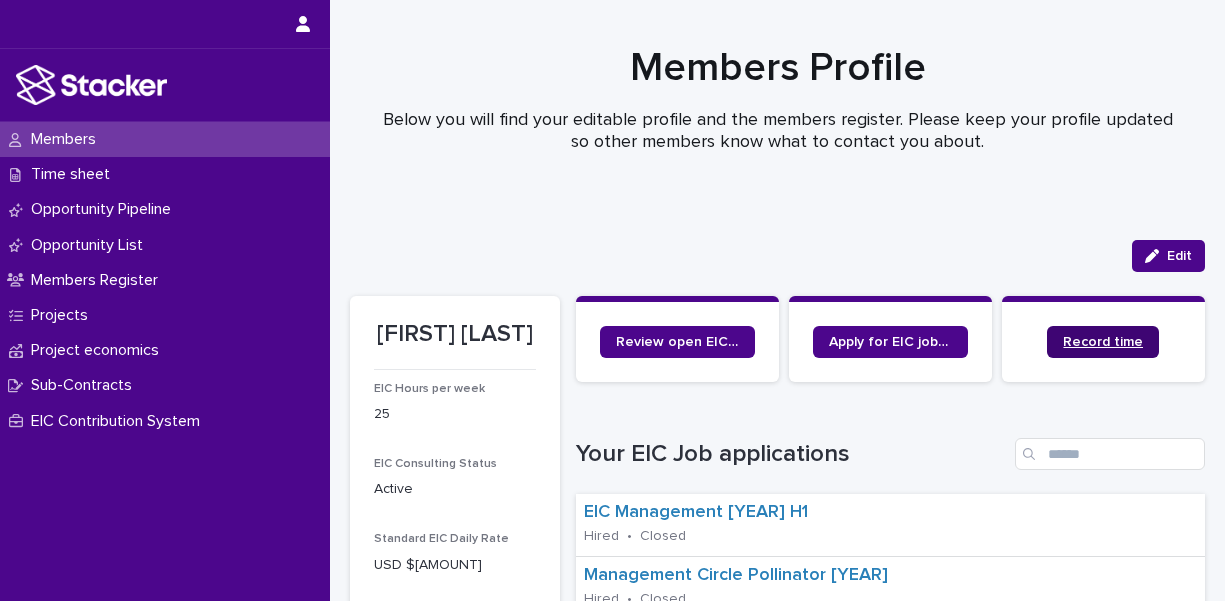 click on "Record time" at bounding box center [1103, 342] 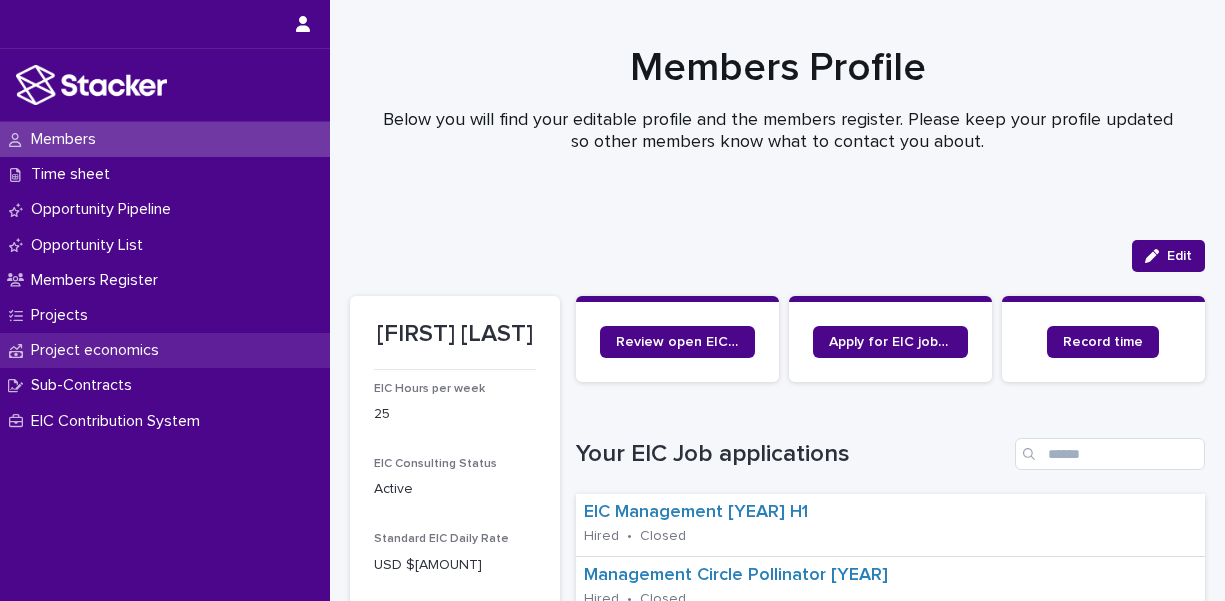 click on "Project economics" at bounding box center (99, 350) 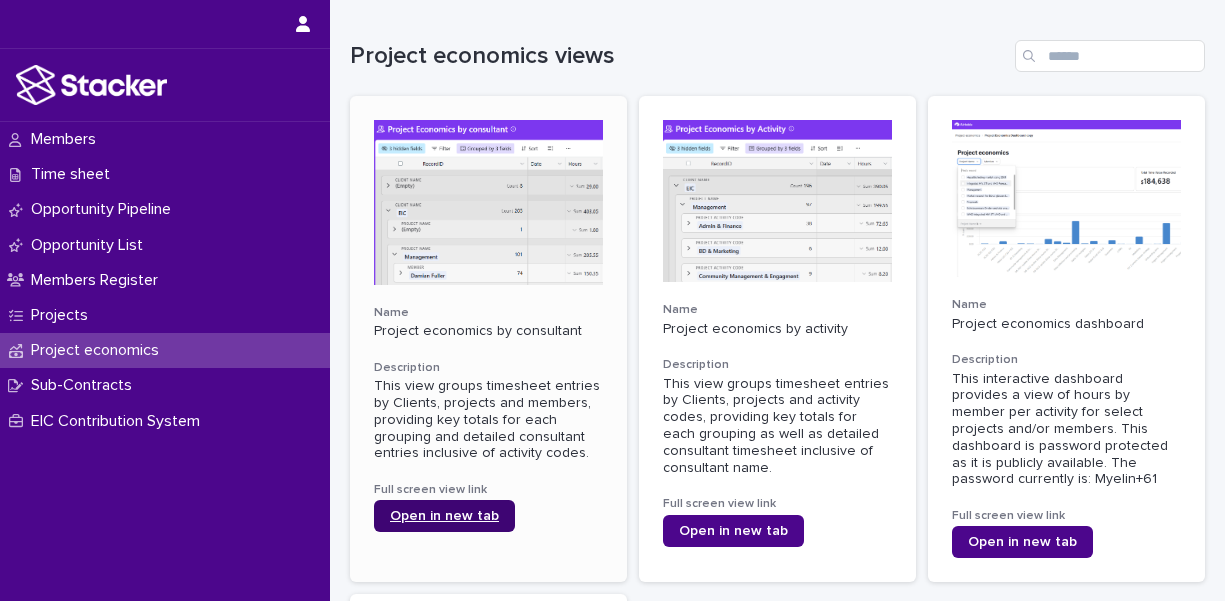 click on "Open in new tab" at bounding box center [444, 516] 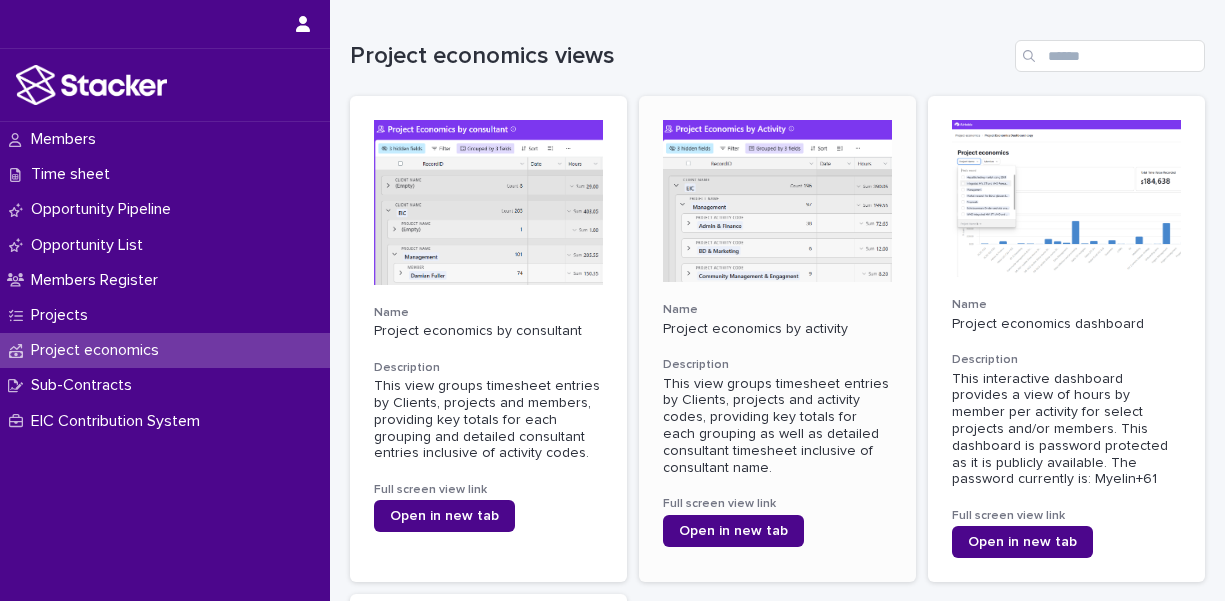 scroll, scrollTop: 99, scrollLeft: 0, axis: vertical 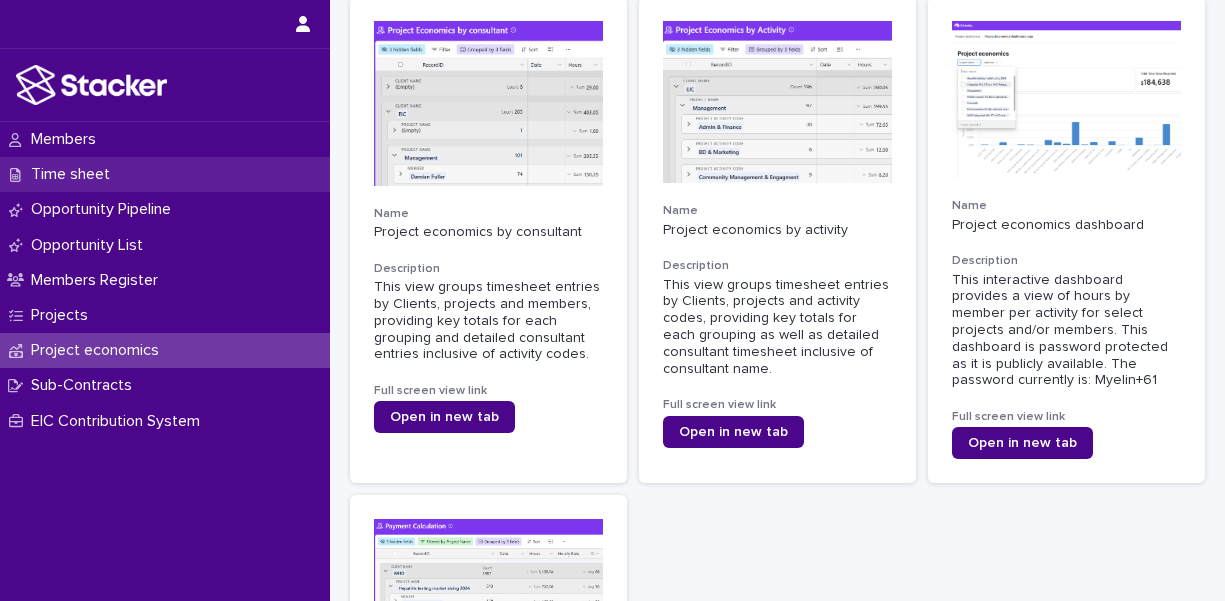 click on "Time sheet" at bounding box center [74, 174] 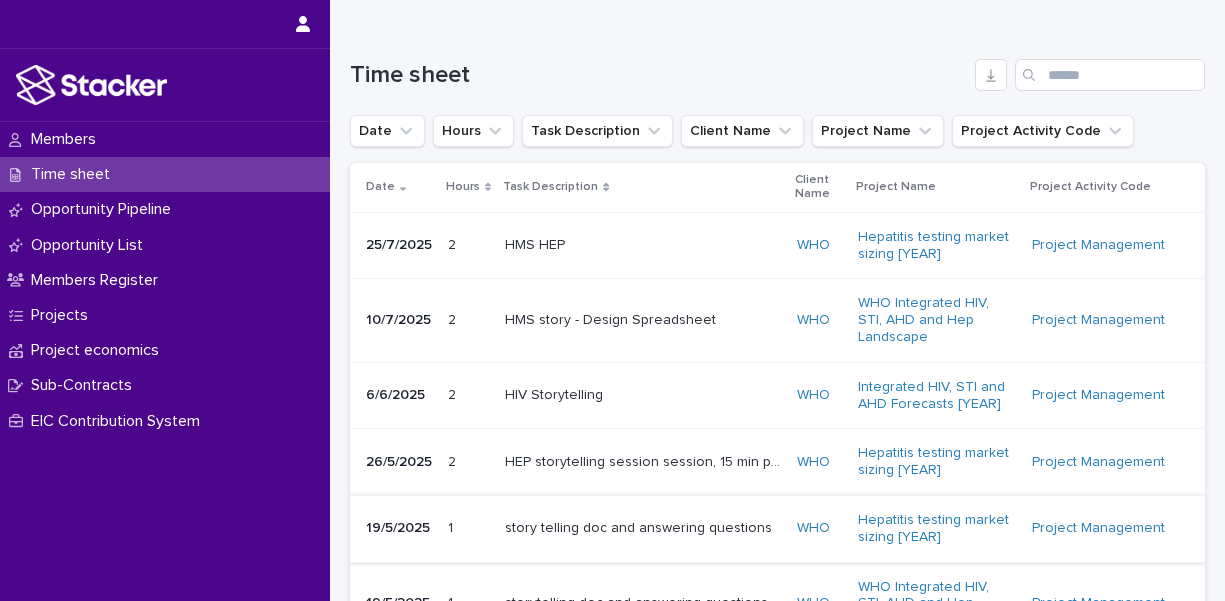 scroll, scrollTop: 127, scrollLeft: 0, axis: vertical 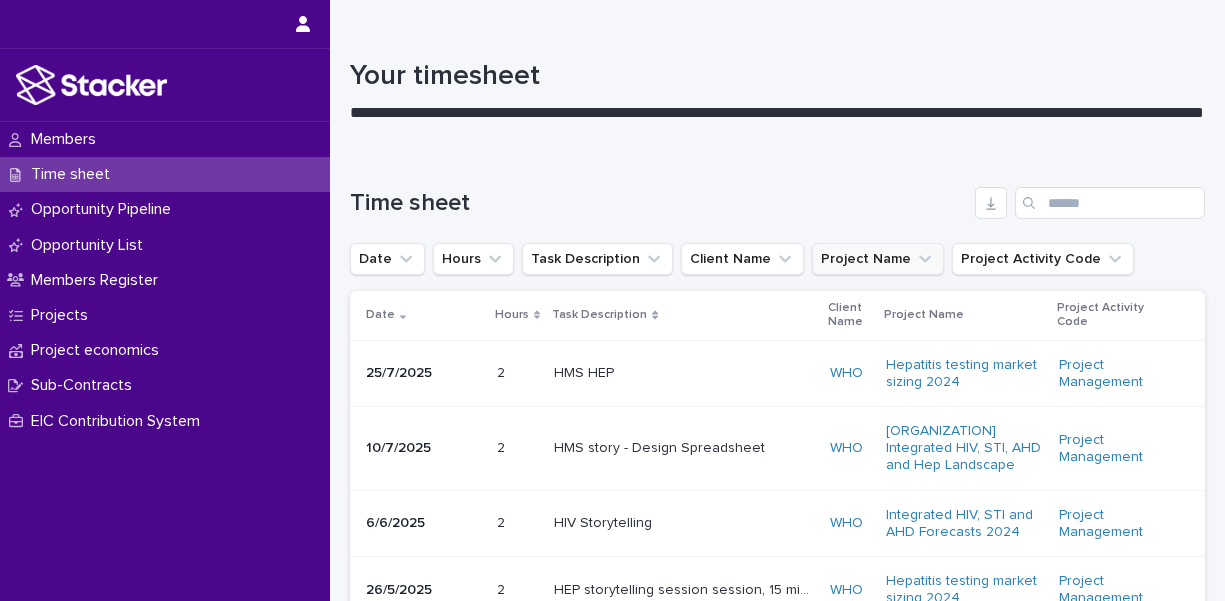 click on "Project Name" at bounding box center [878, 259] 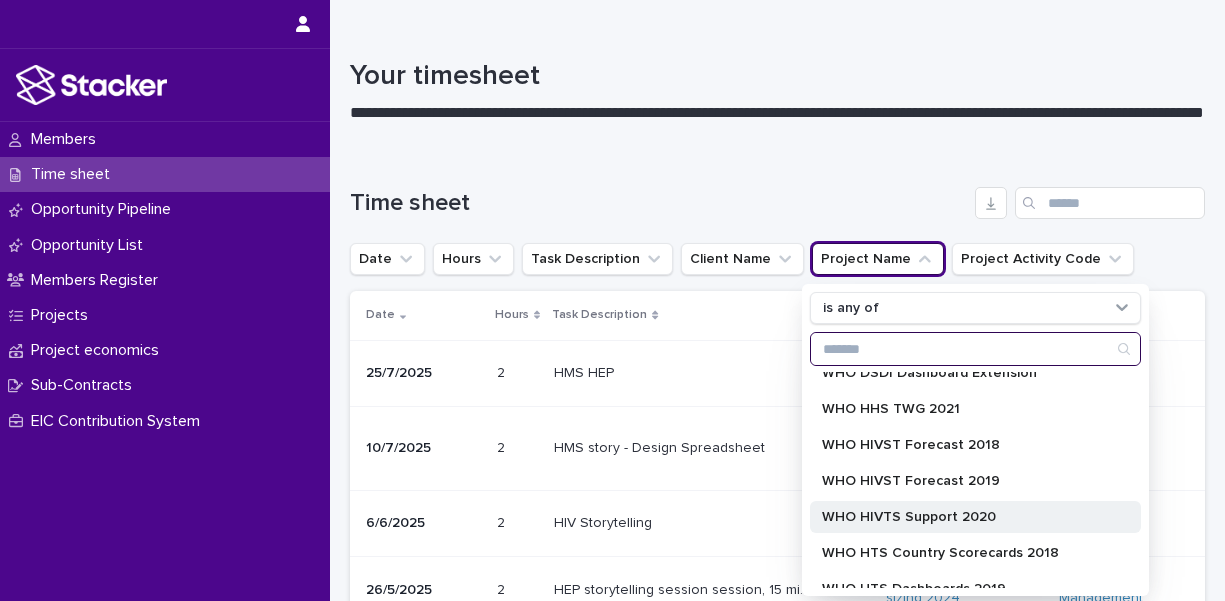 scroll, scrollTop: 1580, scrollLeft: 0, axis: vertical 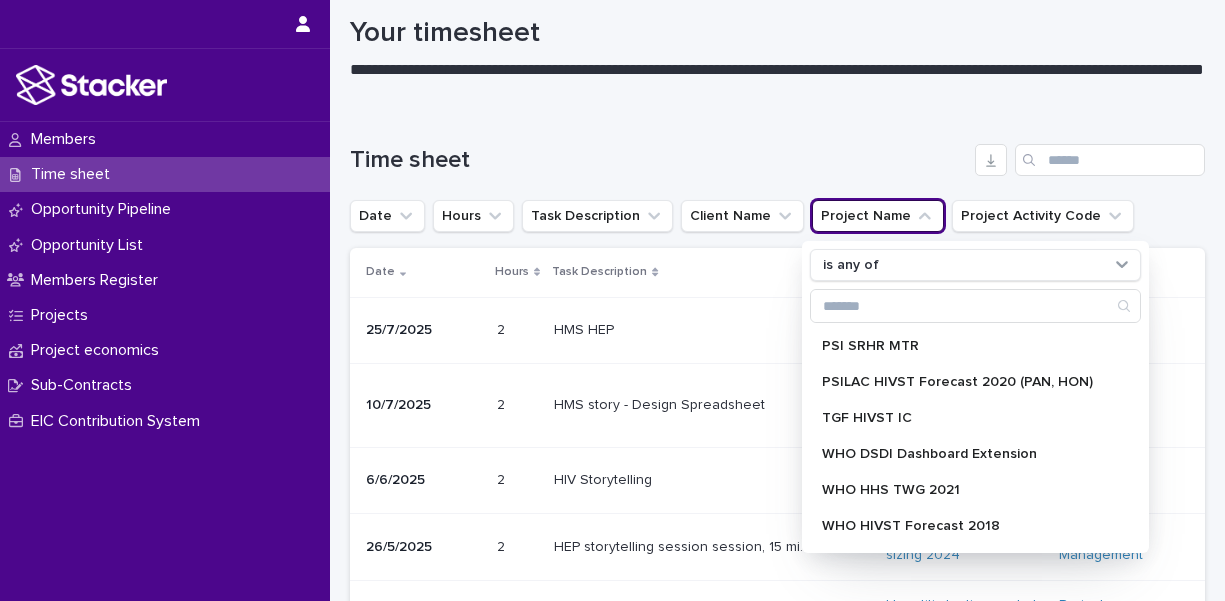 click on "Time sheet" at bounding box center [777, 152] 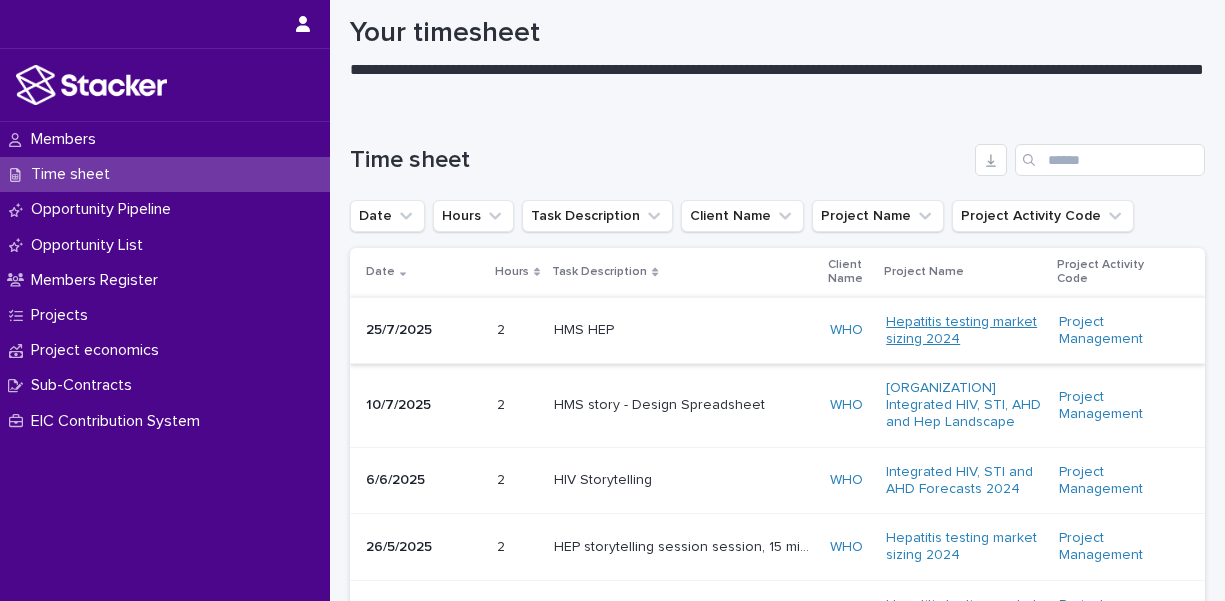 click on "Hepatitis testing market sizing [YEAR]" at bounding box center (964, 331) 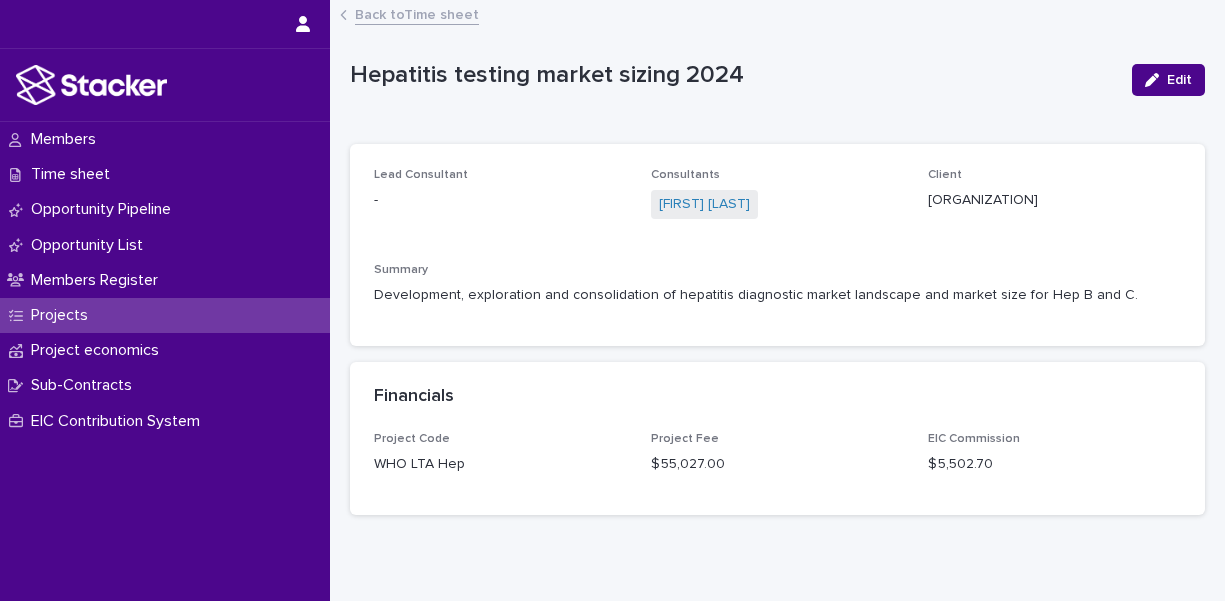 scroll, scrollTop: 0, scrollLeft: 0, axis: both 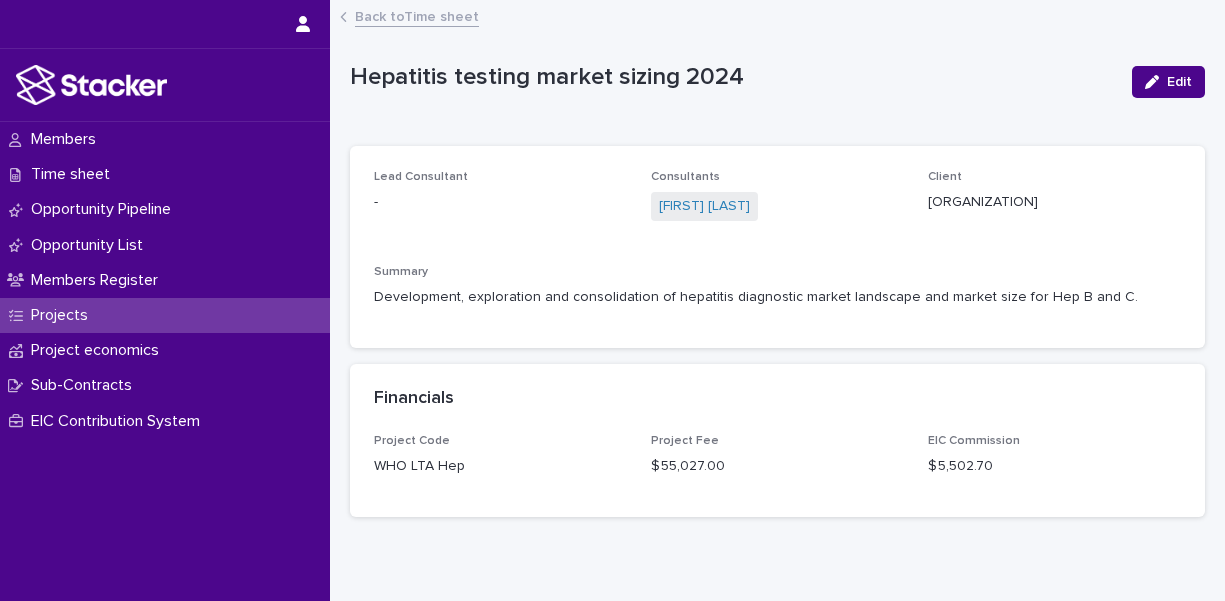 click on "Back to  Time sheet" at bounding box center [417, 15] 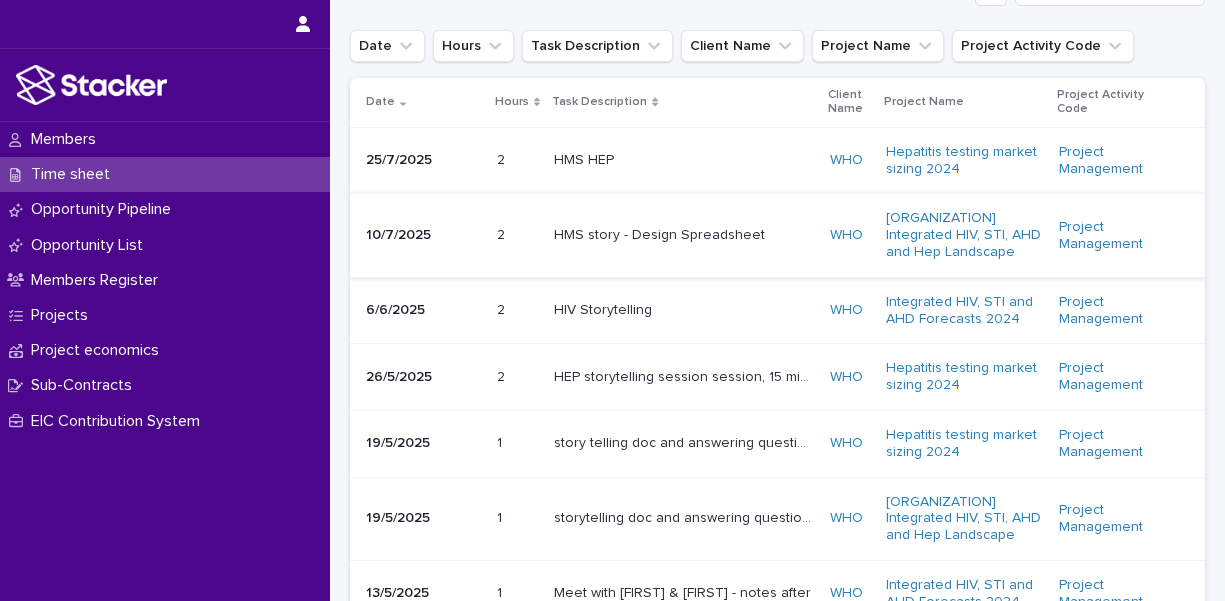 scroll, scrollTop: 221, scrollLeft: 0, axis: vertical 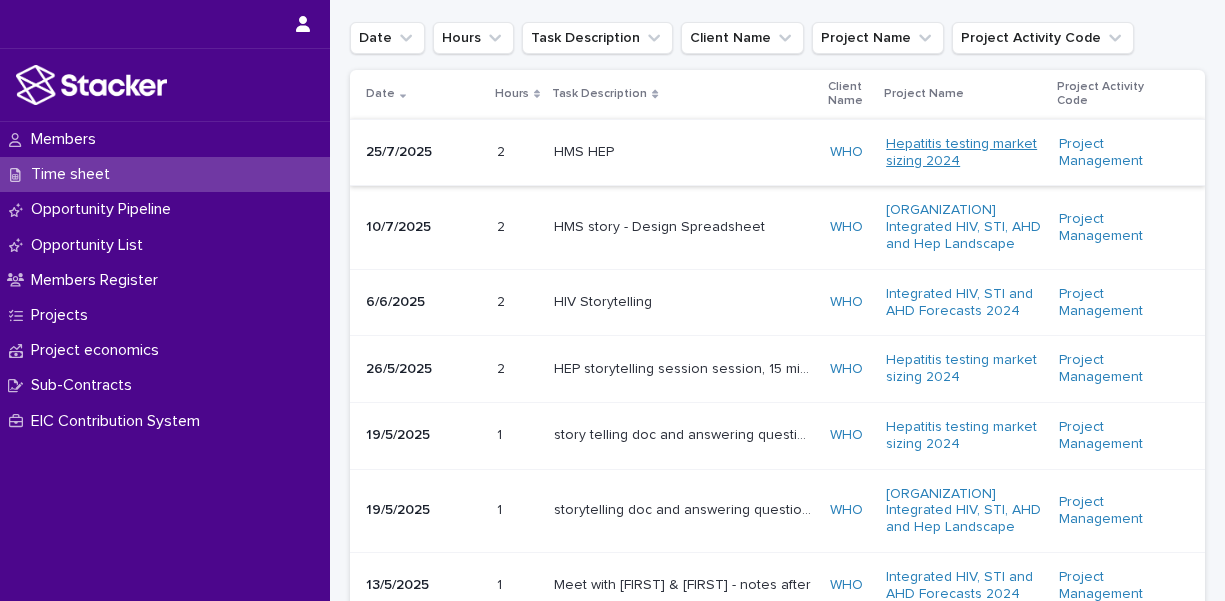 click on "Hepatitis testing market sizing [YEAR]" at bounding box center [964, 153] 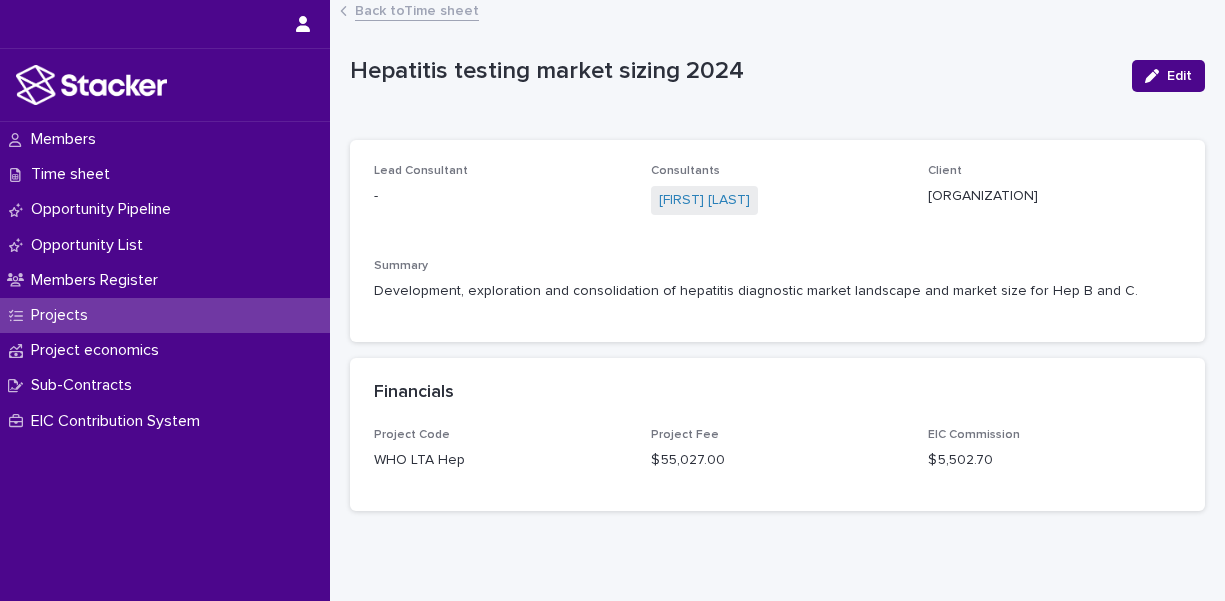 scroll, scrollTop: 0, scrollLeft: 0, axis: both 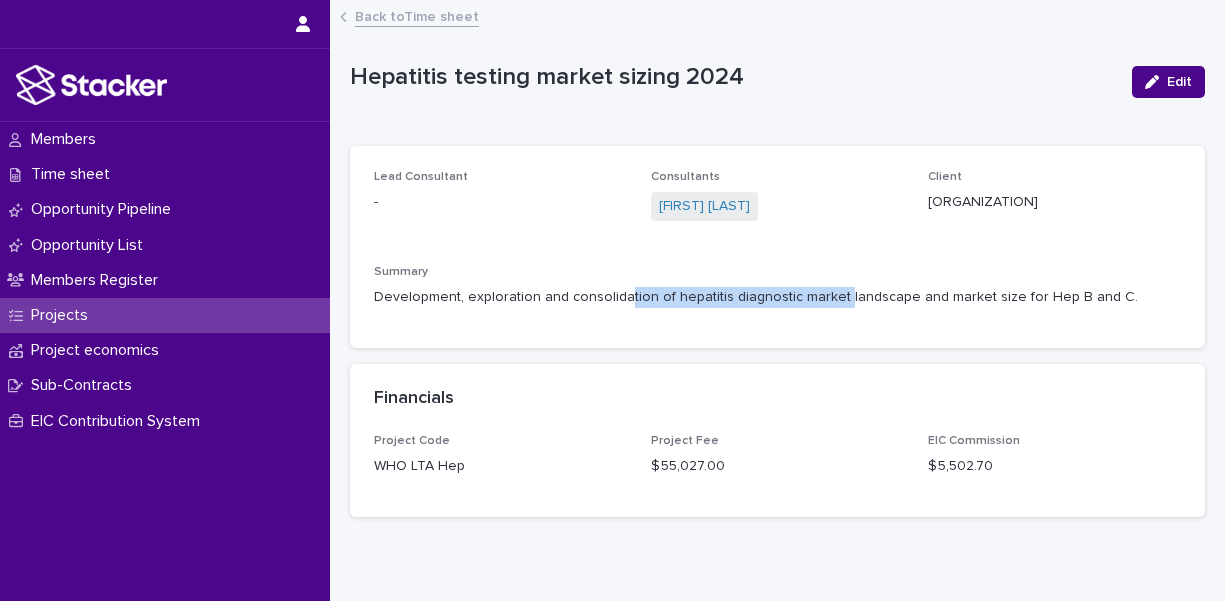 drag, startPoint x: 619, startPoint y: 294, endPoint x: 833, endPoint y: 301, distance: 214.11446 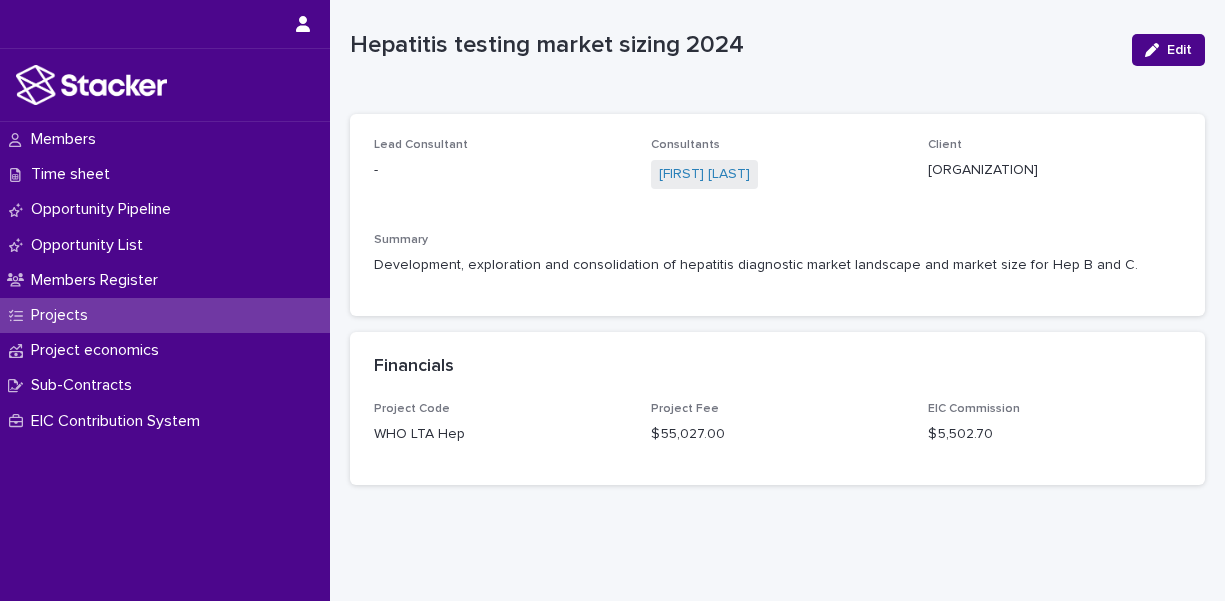 scroll, scrollTop: 0, scrollLeft: 0, axis: both 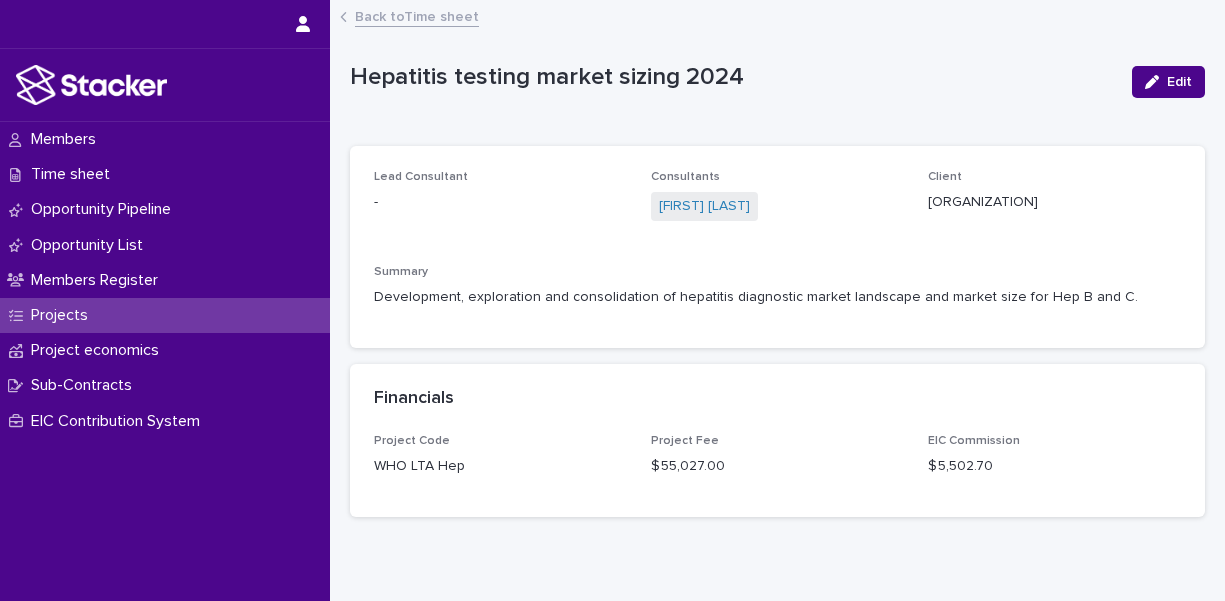 click on "Back to  Time sheet" at bounding box center (417, 15) 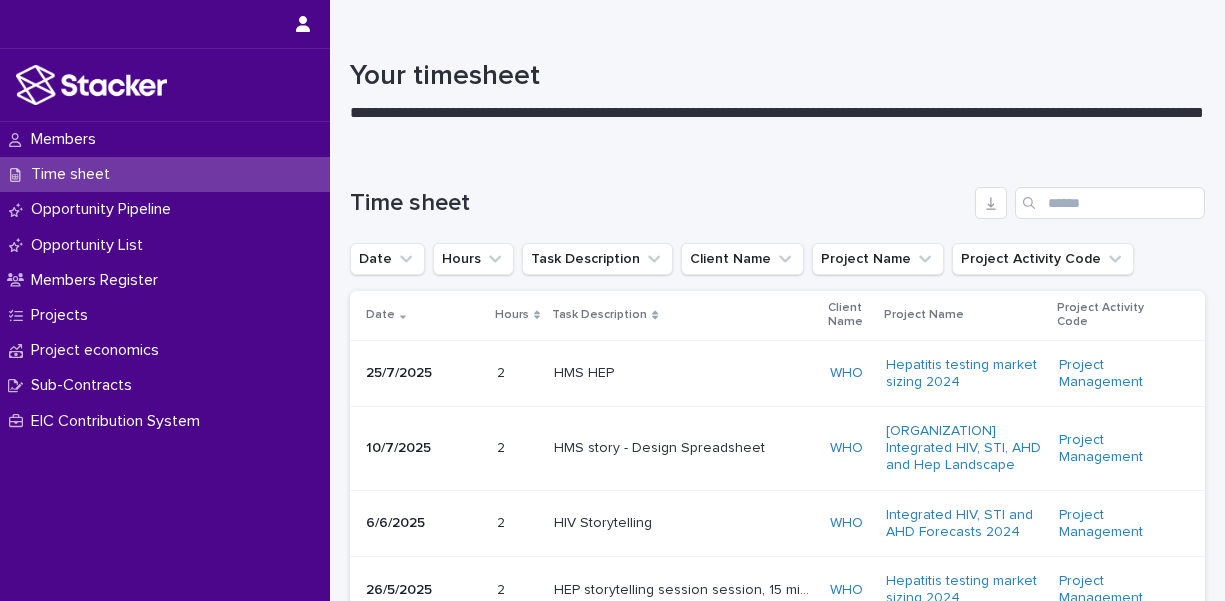 click on "HMS HEP" at bounding box center [586, 371] 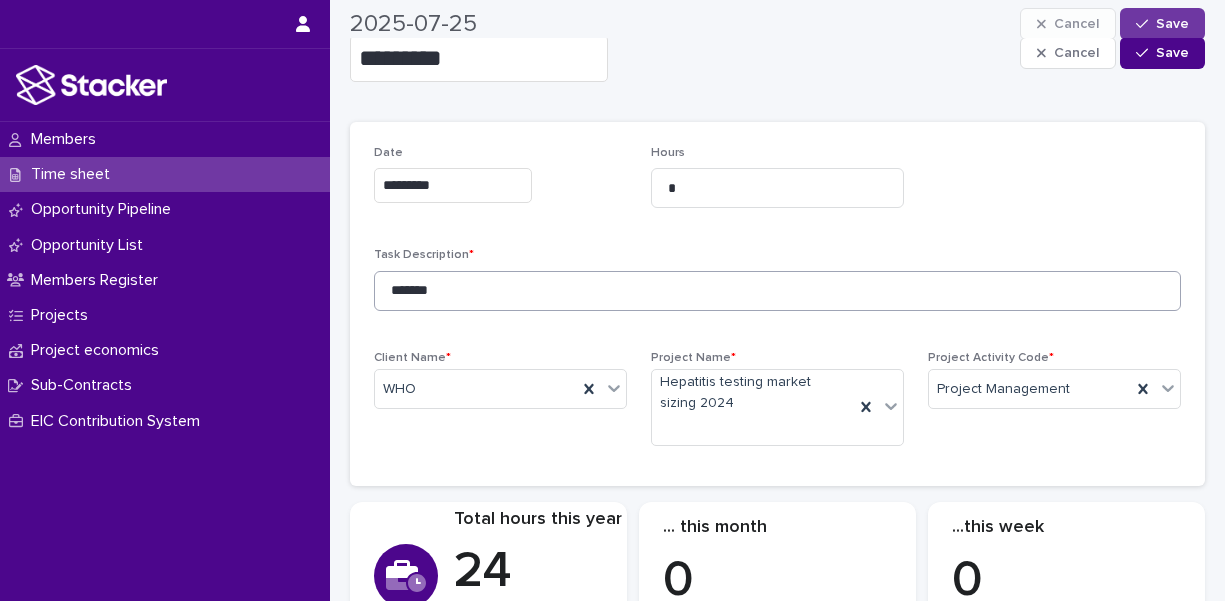 scroll, scrollTop: 28, scrollLeft: 0, axis: vertical 